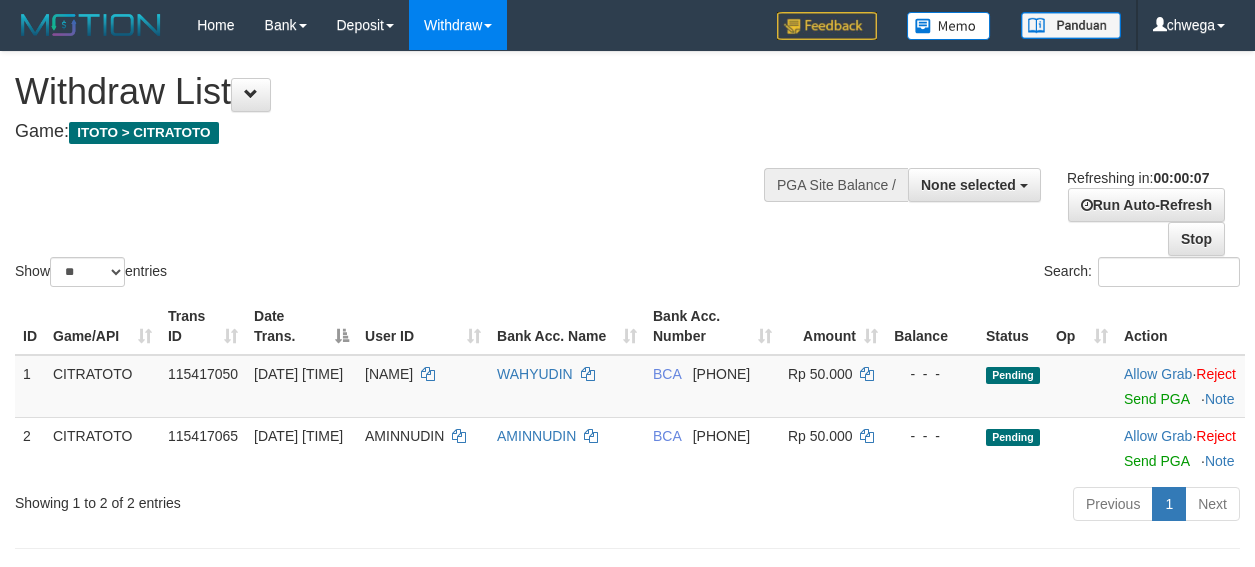 select 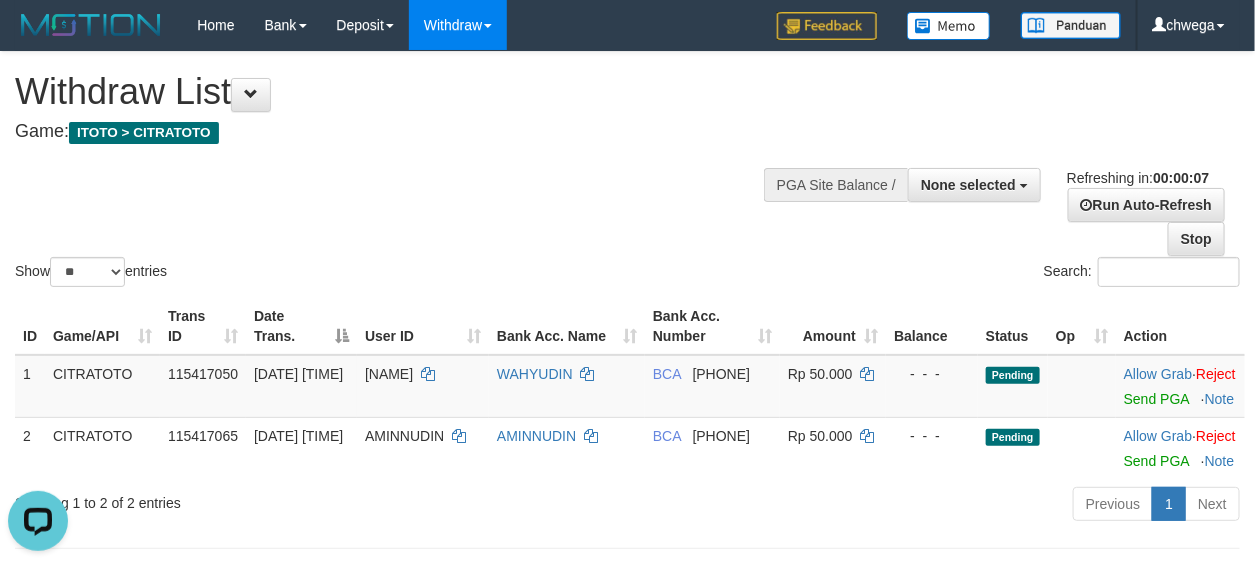 scroll, scrollTop: 0, scrollLeft: 0, axis: both 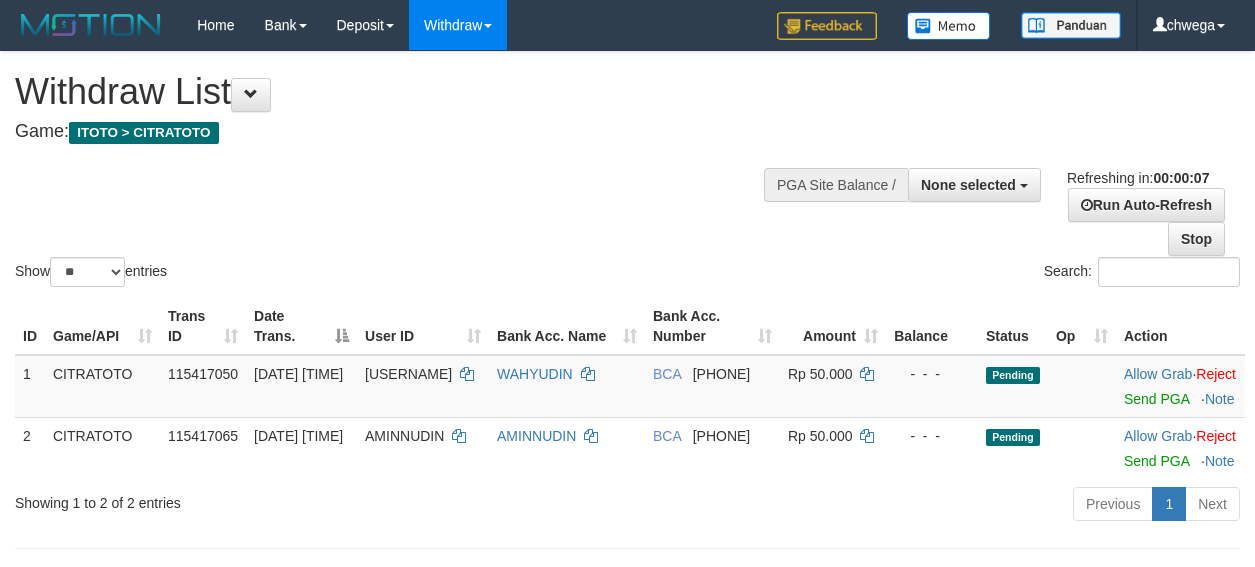 select 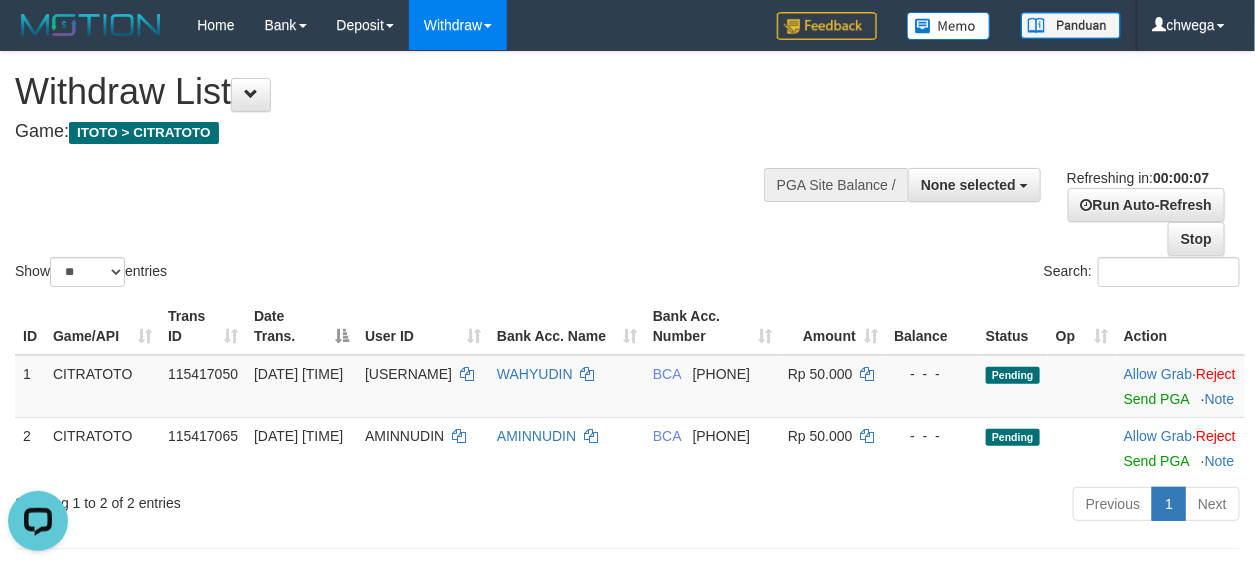 scroll, scrollTop: 0, scrollLeft: 0, axis: both 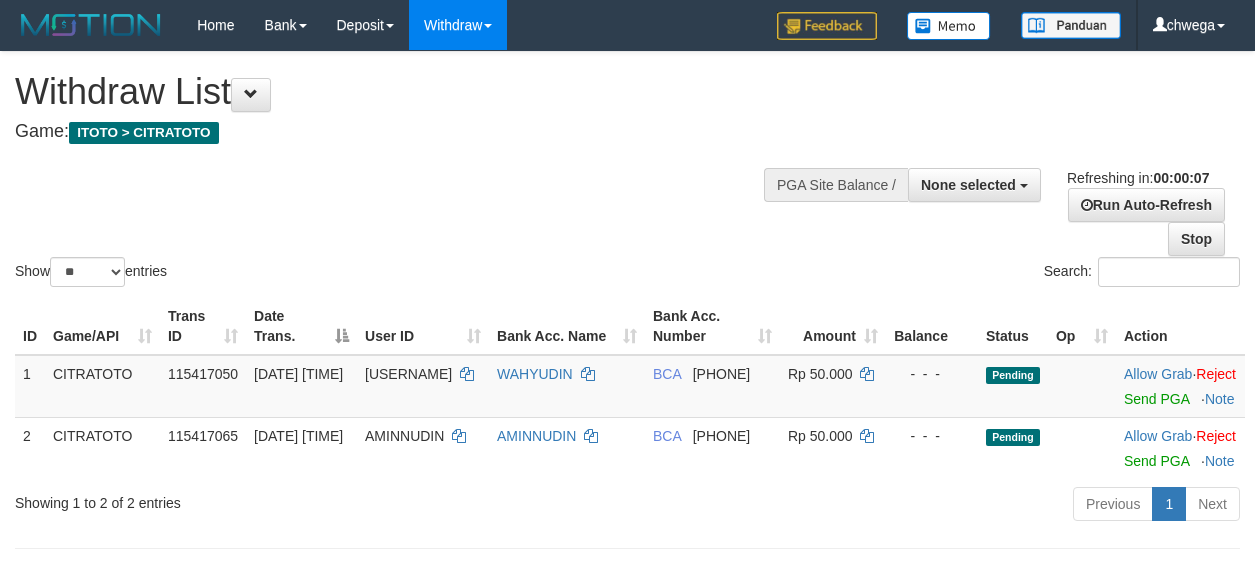 select 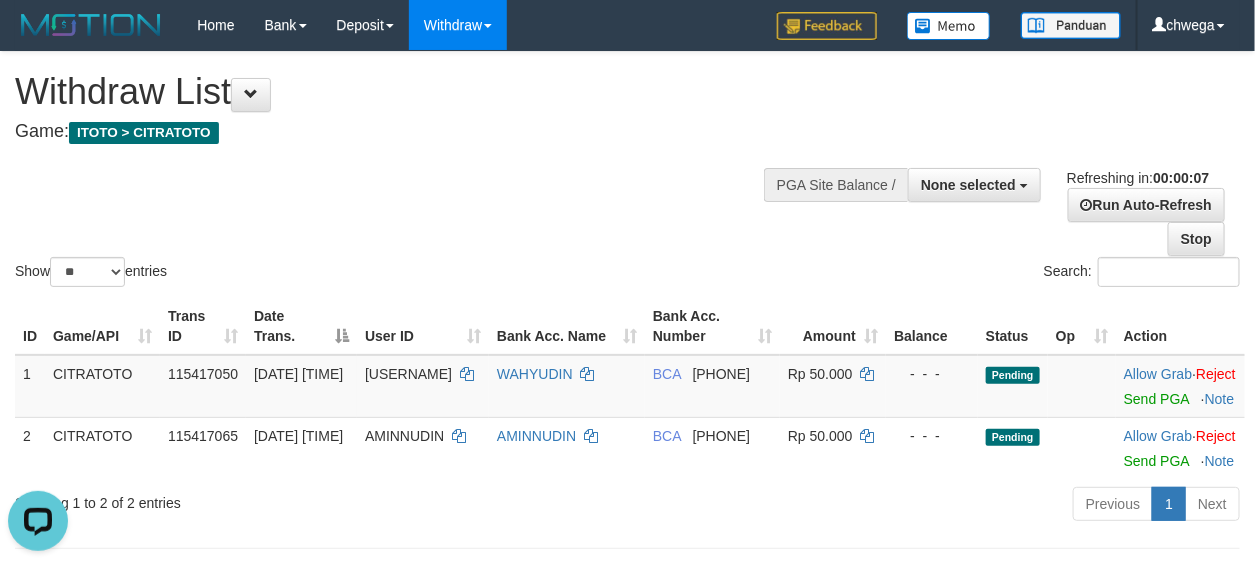 scroll, scrollTop: 0, scrollLeft: 0, axis: both 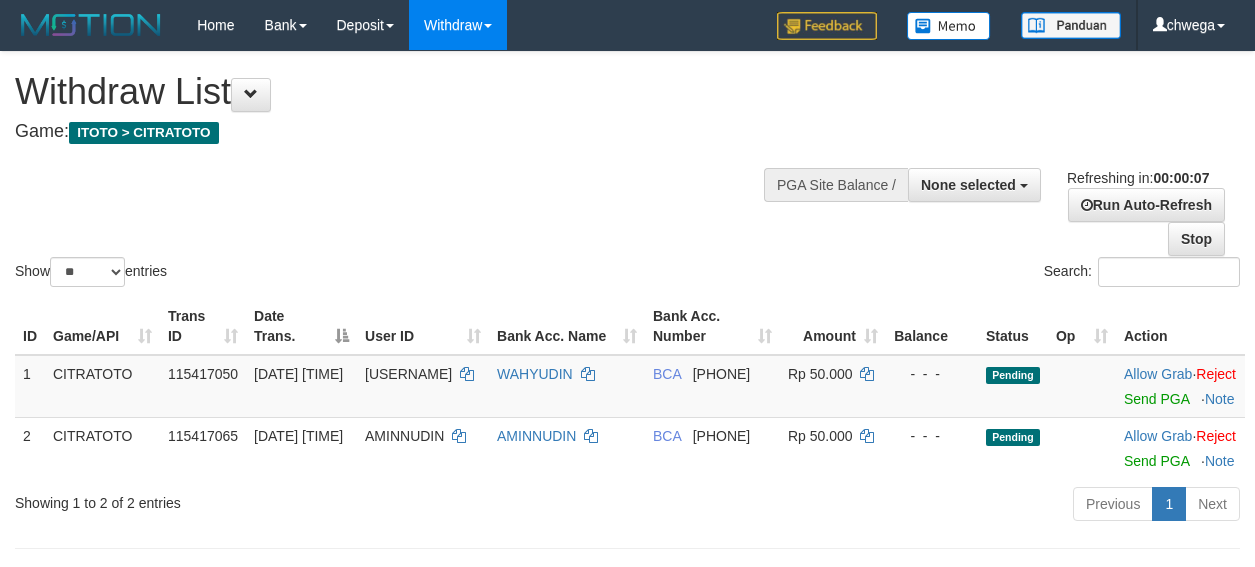 select 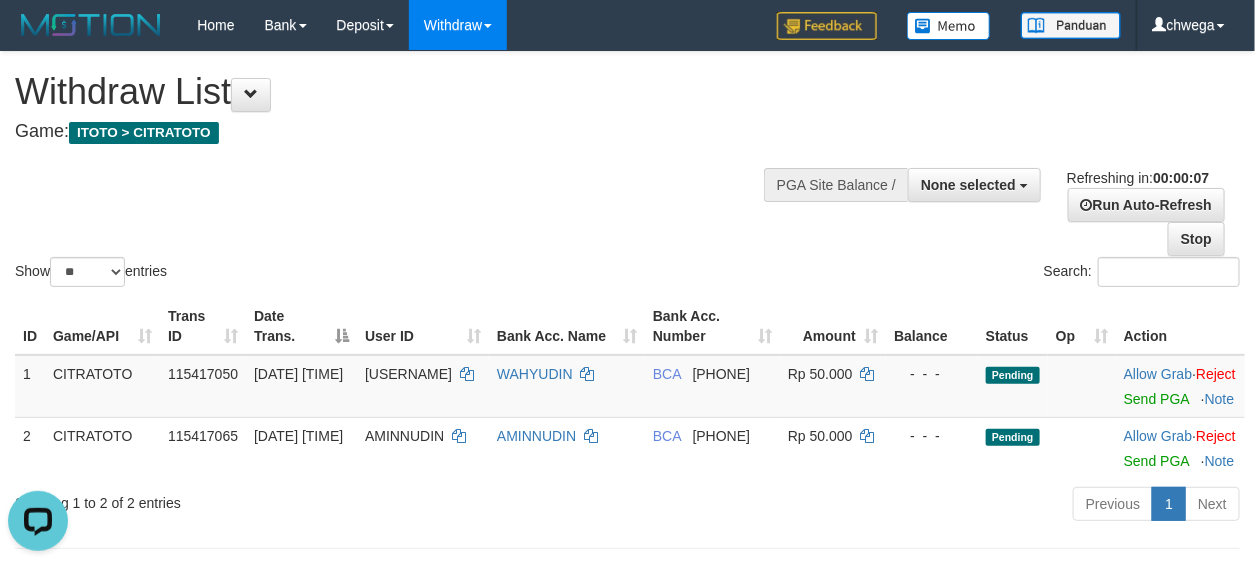 scroll, scrollTop: 0, scrollLeft: 0, axis: both 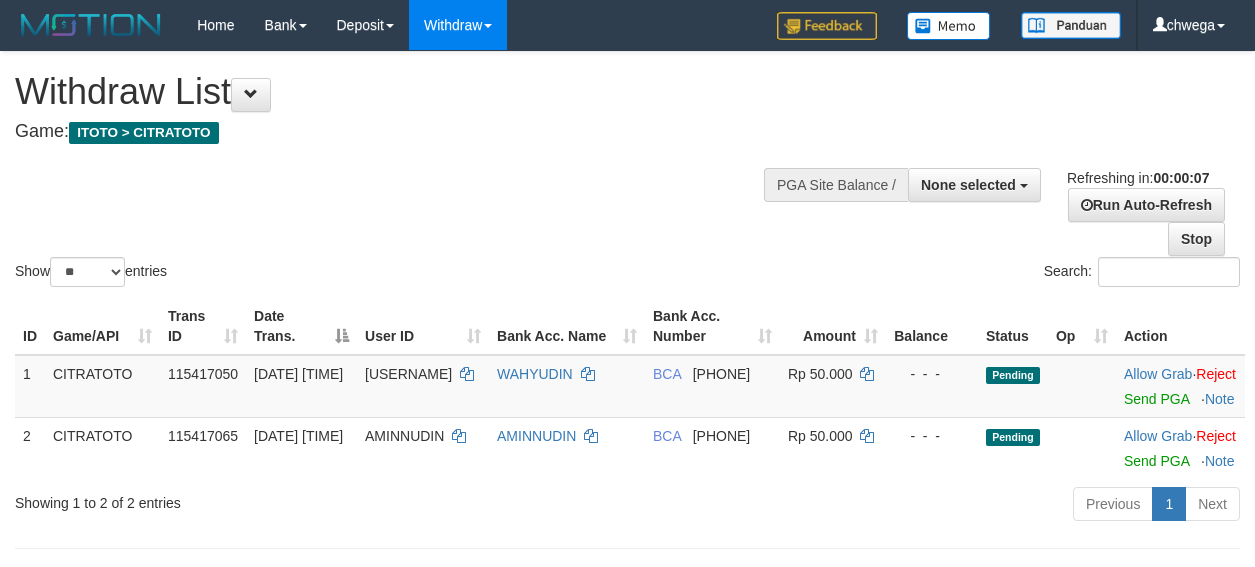 select 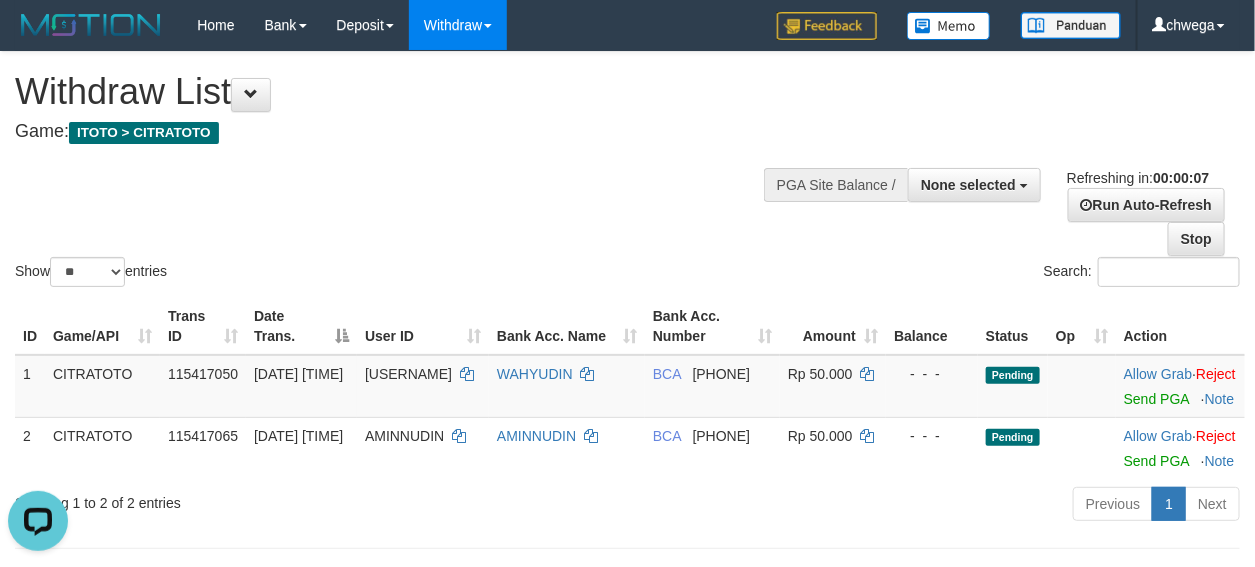 scroll, scrollTop: 0, scrollLeft: 0, axis: both 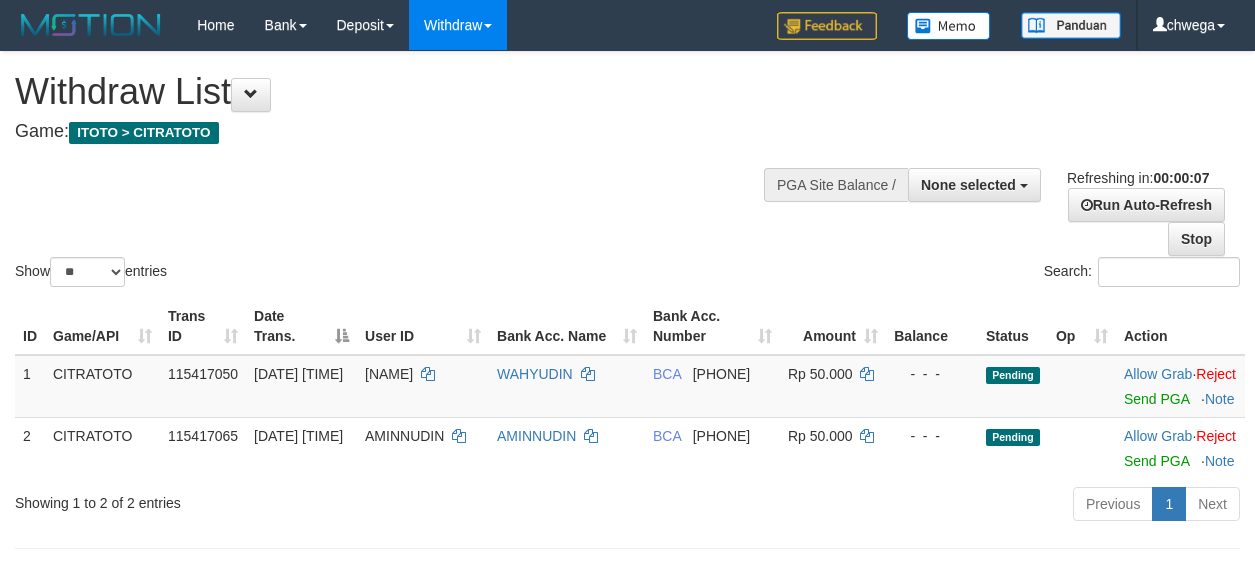 select 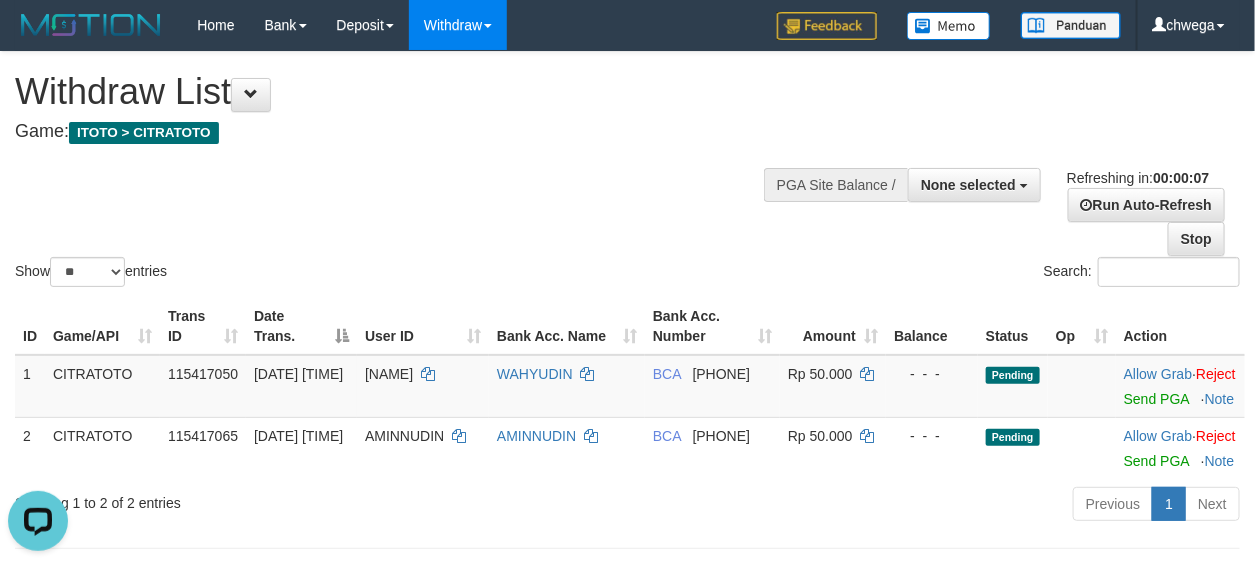 scroll, scrollTop: 0, scrollLeft: 0, axis: both 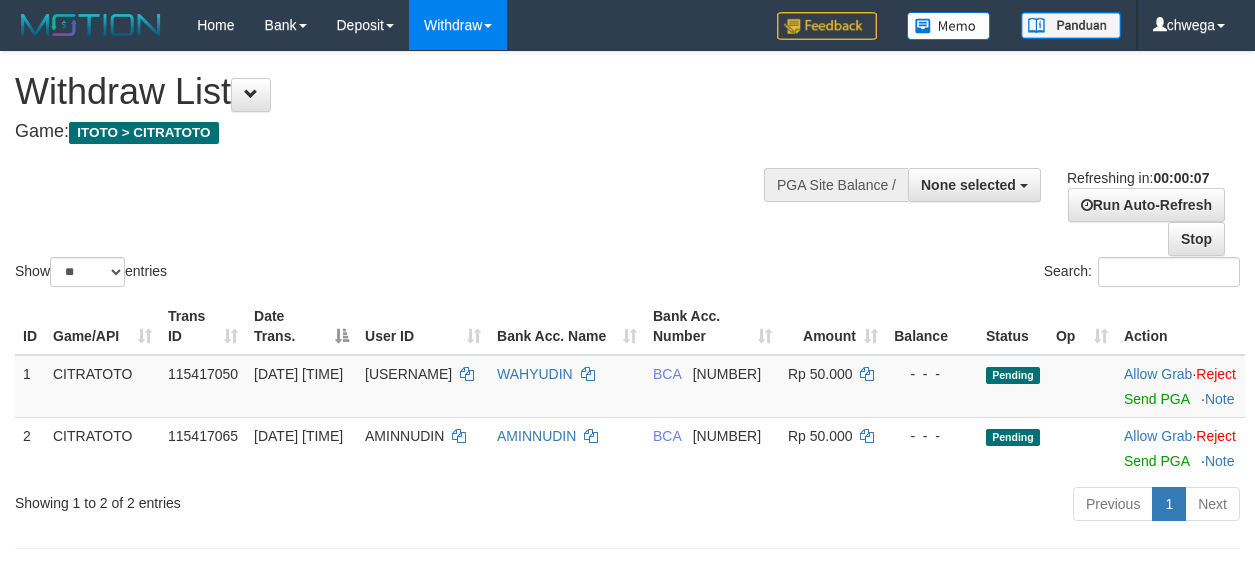 select 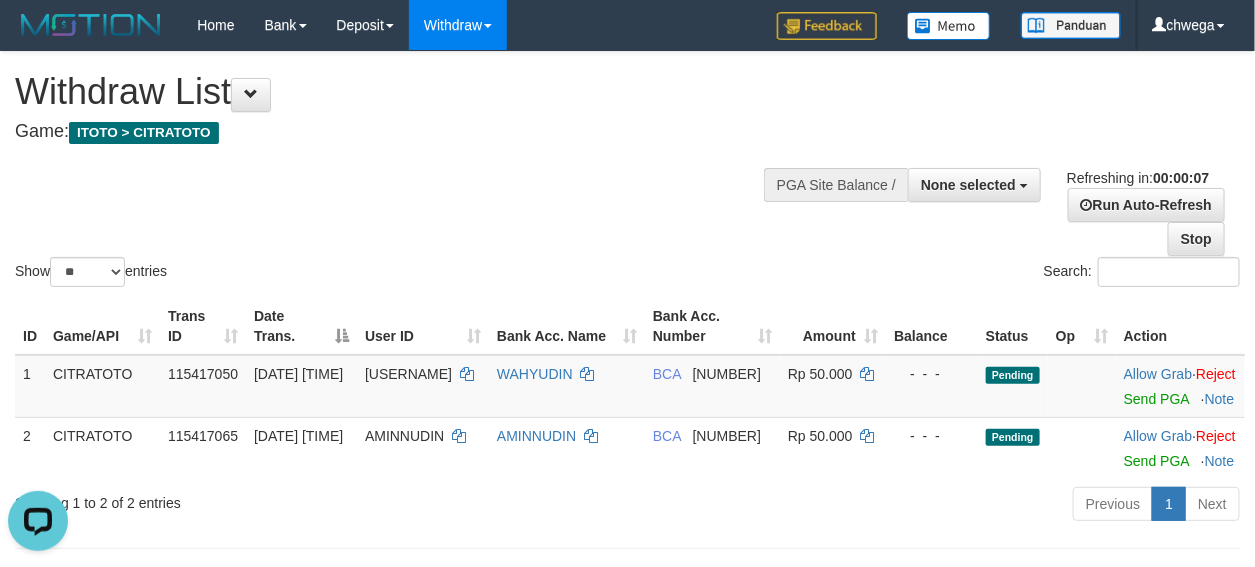 scroll, scrollTop: 0, scrollLeft: 0, axis: both 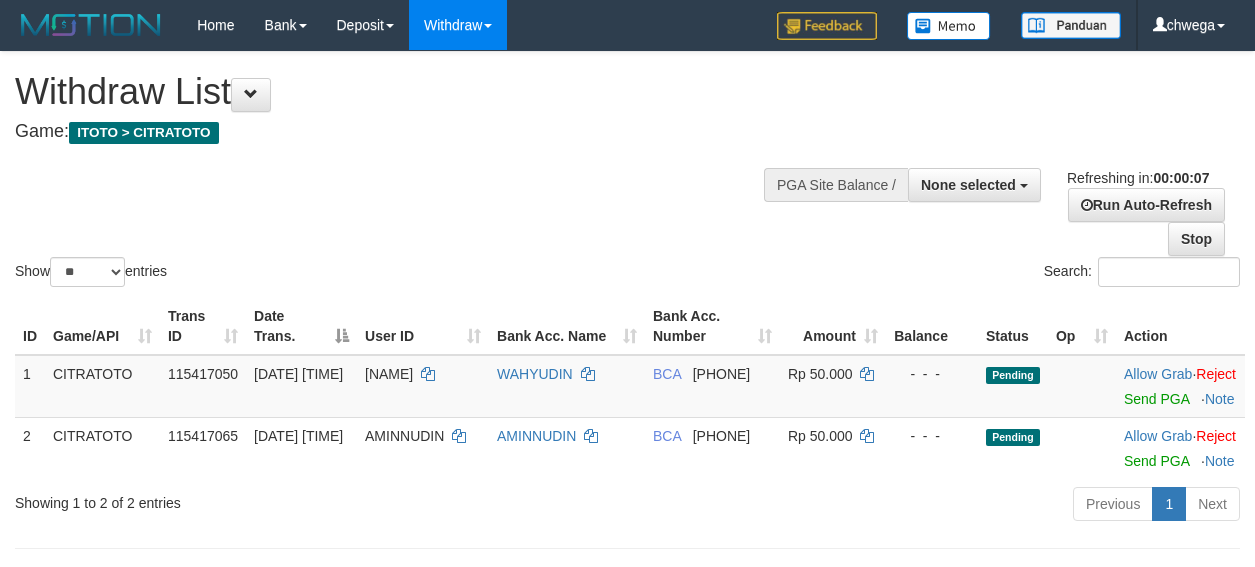 select 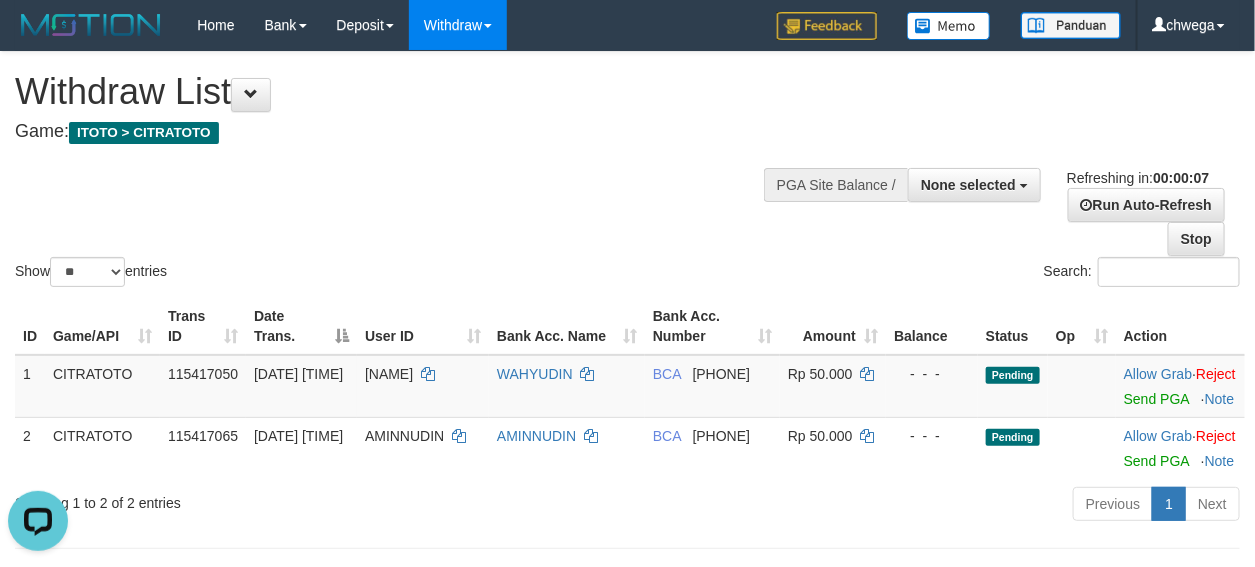 scroll, scrollTop: 0, scrollLeft: 0, axis: both 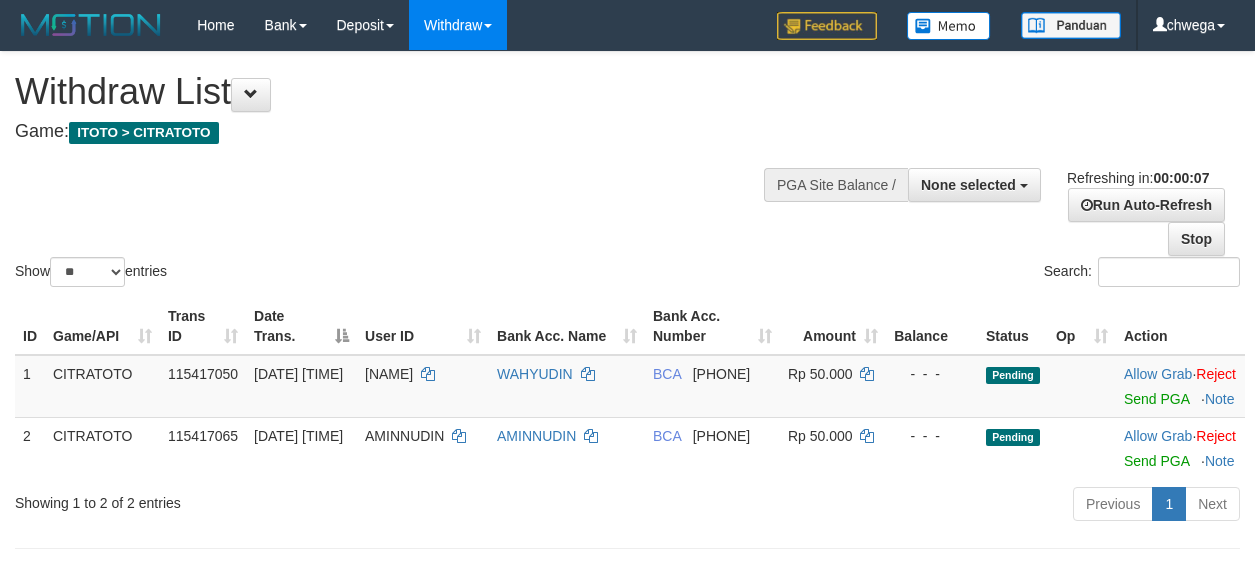 select 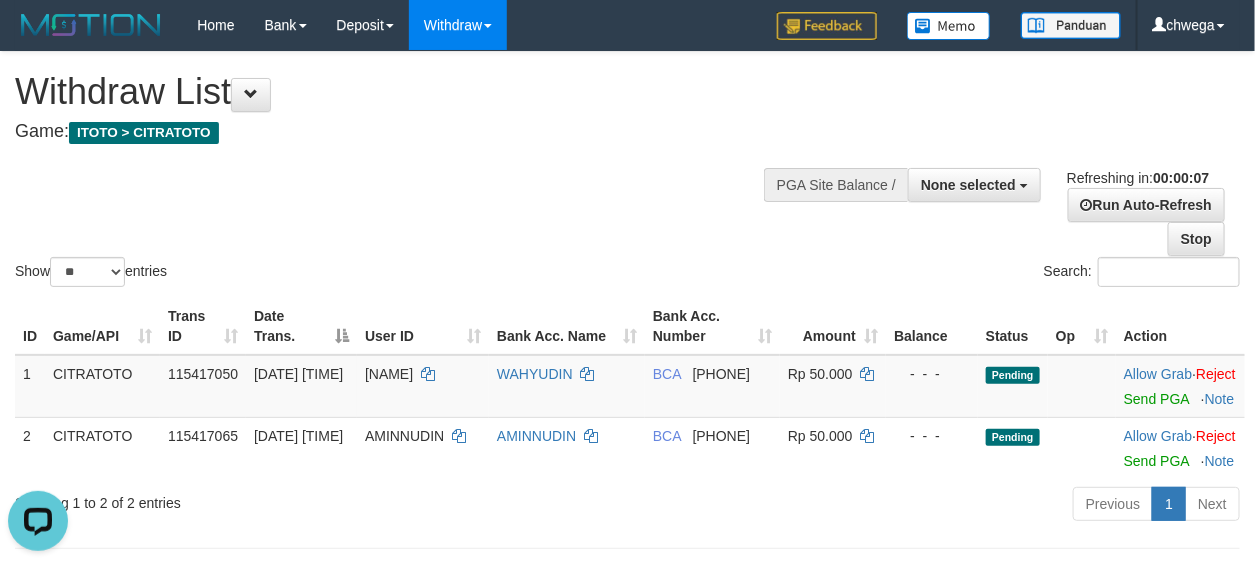 scroll, scrollTop: 0, scrollLeft: 0, axis: both 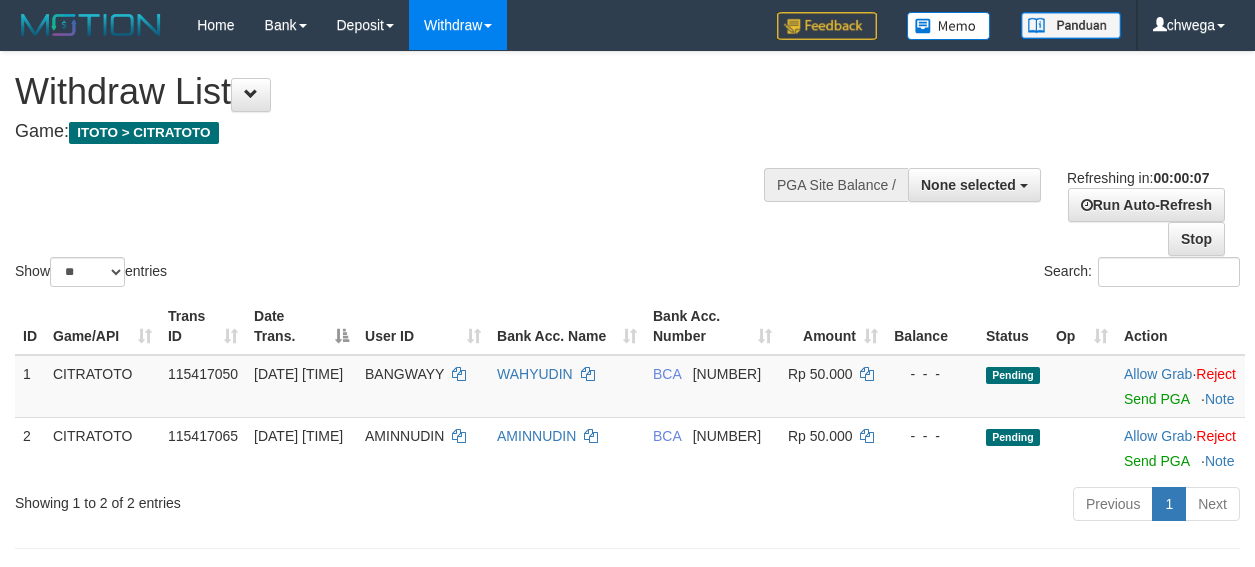 select 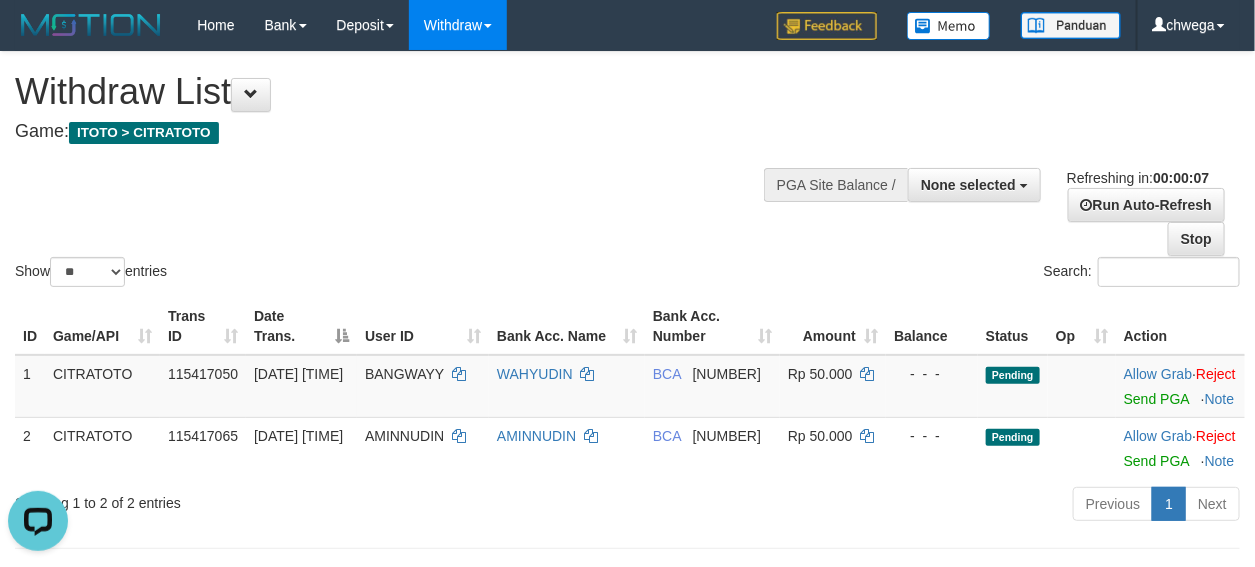 scroll, scrollTop: 0, scrollLeft: 0, axis: both 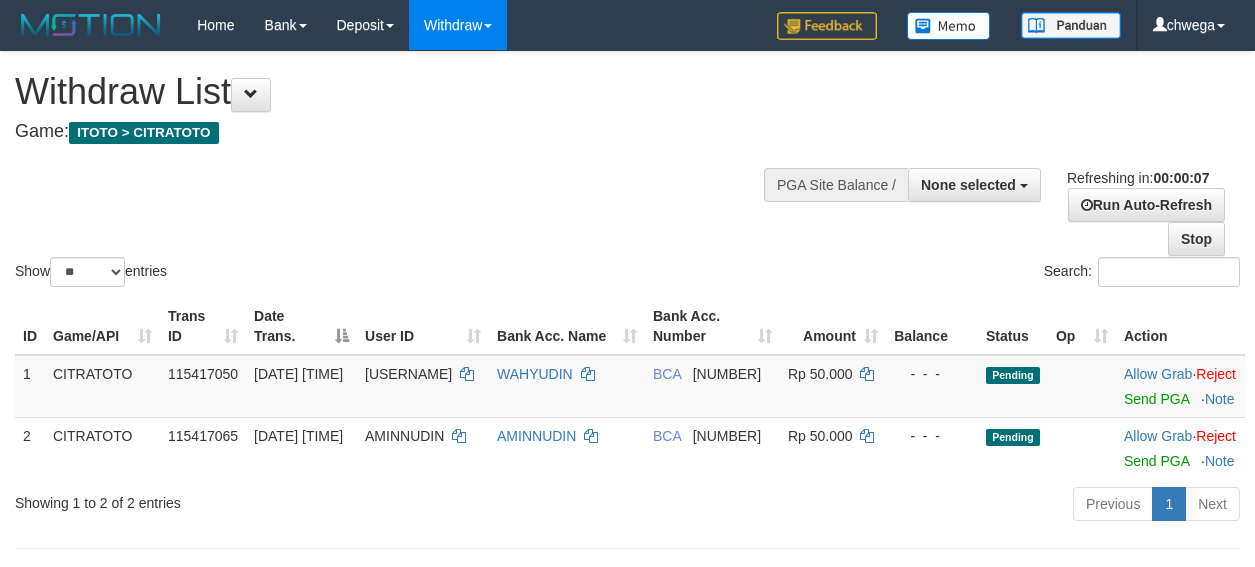 select 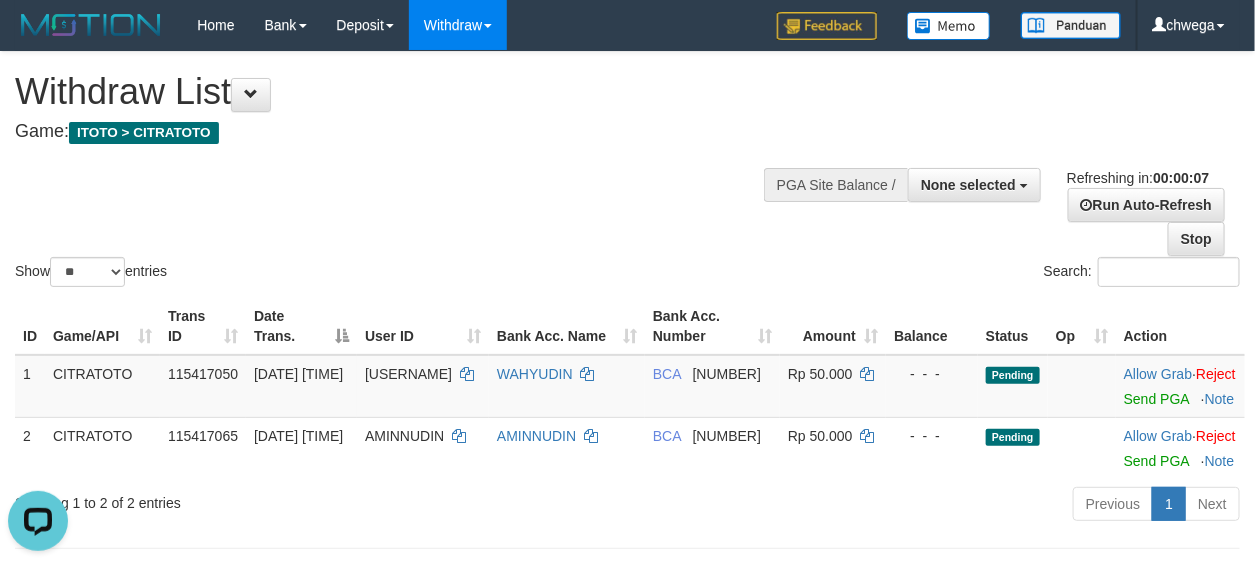 scroll, scrollTop: 0, scrollLeft: 0, axis: both 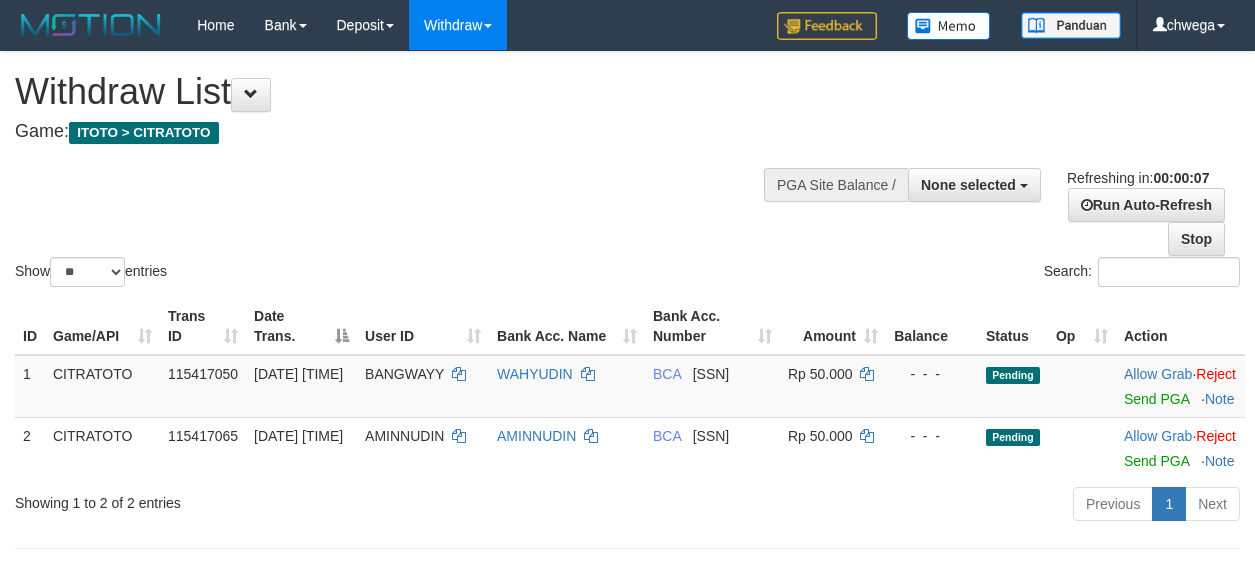 select 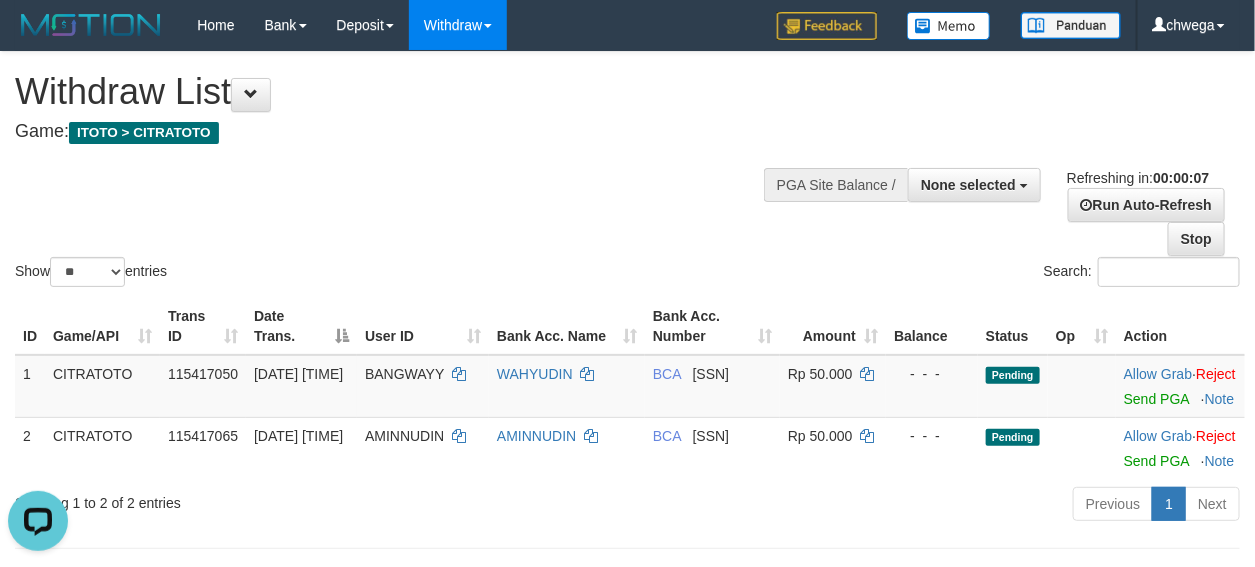 scroll, scrollTop: 0, scrollLeft: 0, axis: both 